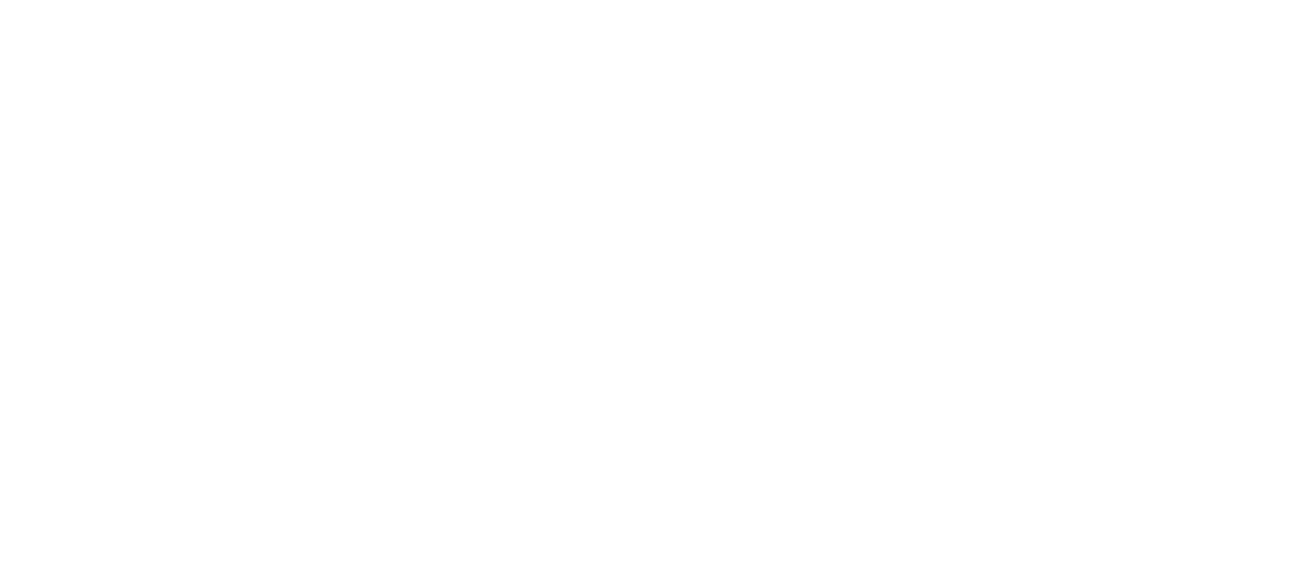 scroll, scrollTop: 0, scrollLeft: 0, axis: both 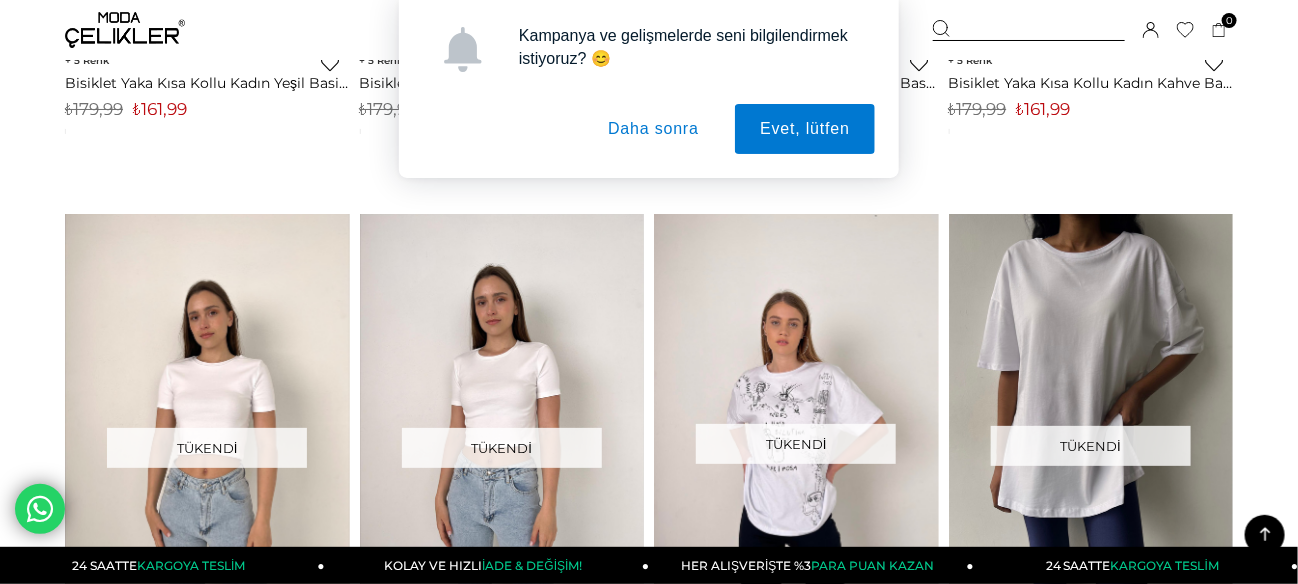 click on "Daha sonra" at bounding box center [653, 129] 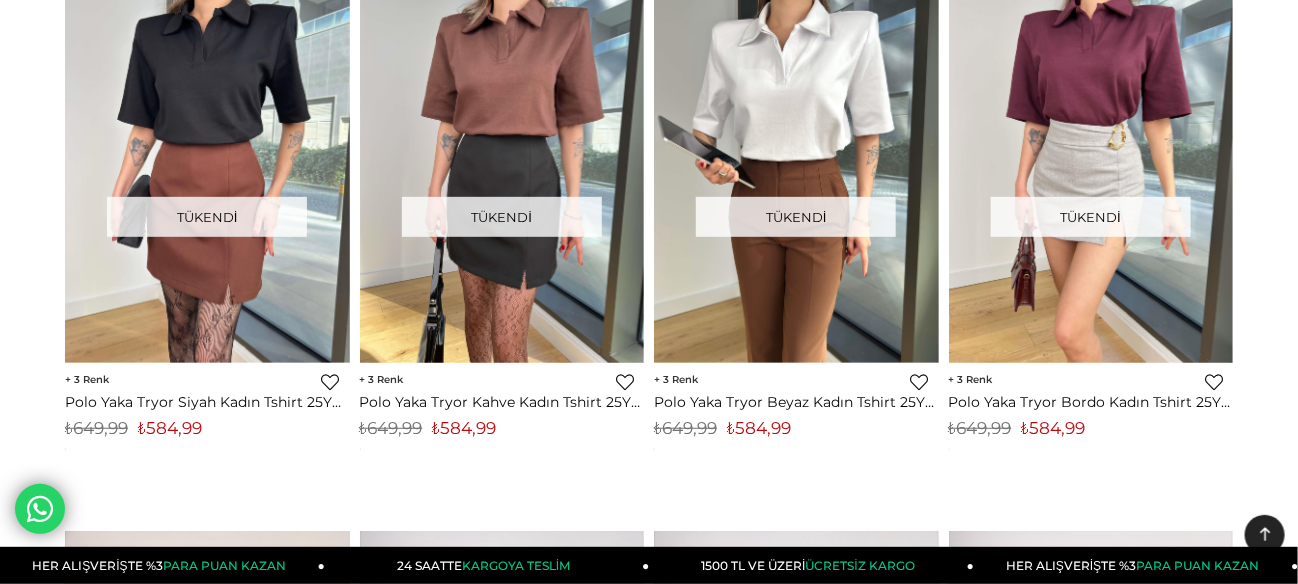 scroll, scrollTop: 0, scrollLeft: 0, axis: both 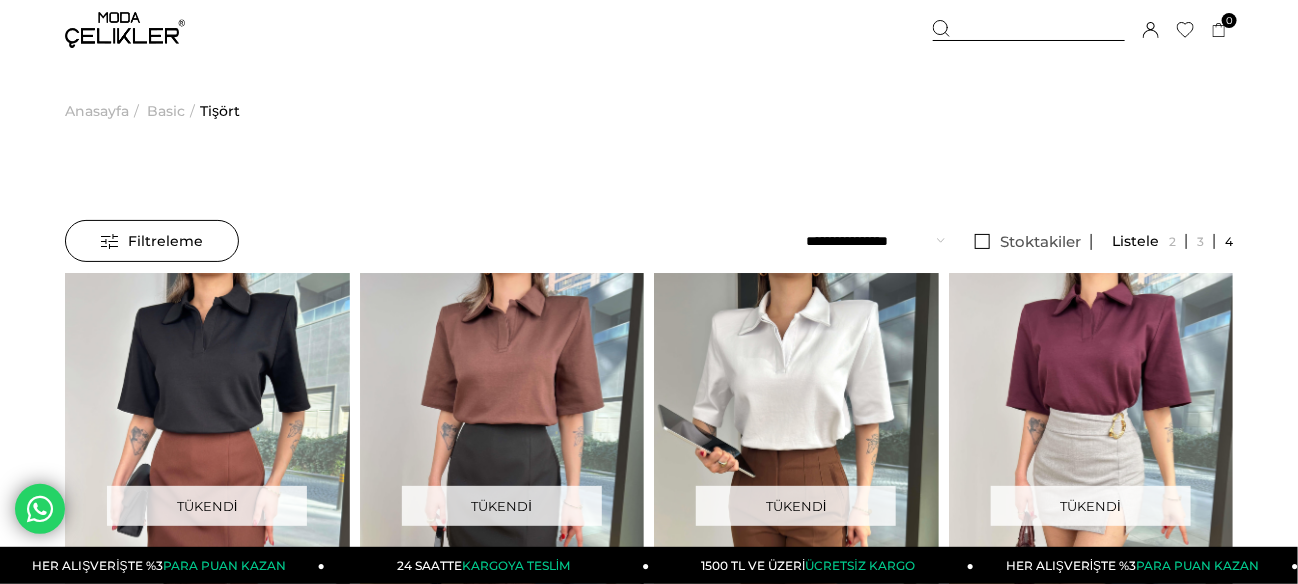 click on "Anasayfa" at bounding box center (97, 111) 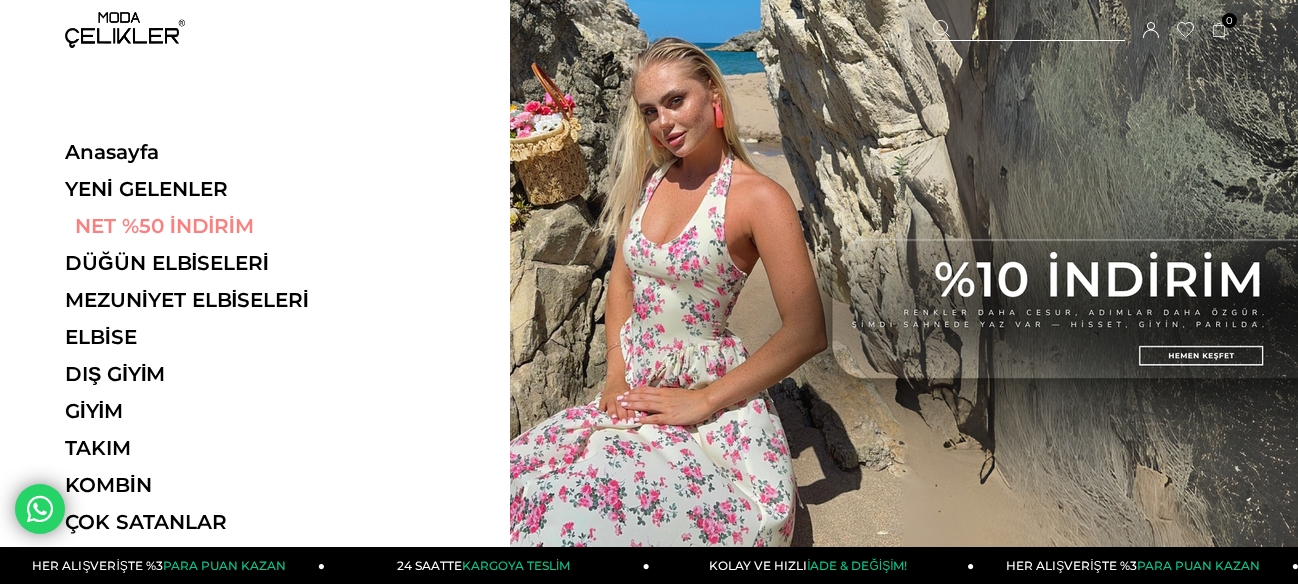 scroll, scrollTop: 0, scrollLeft: 0, axis: both 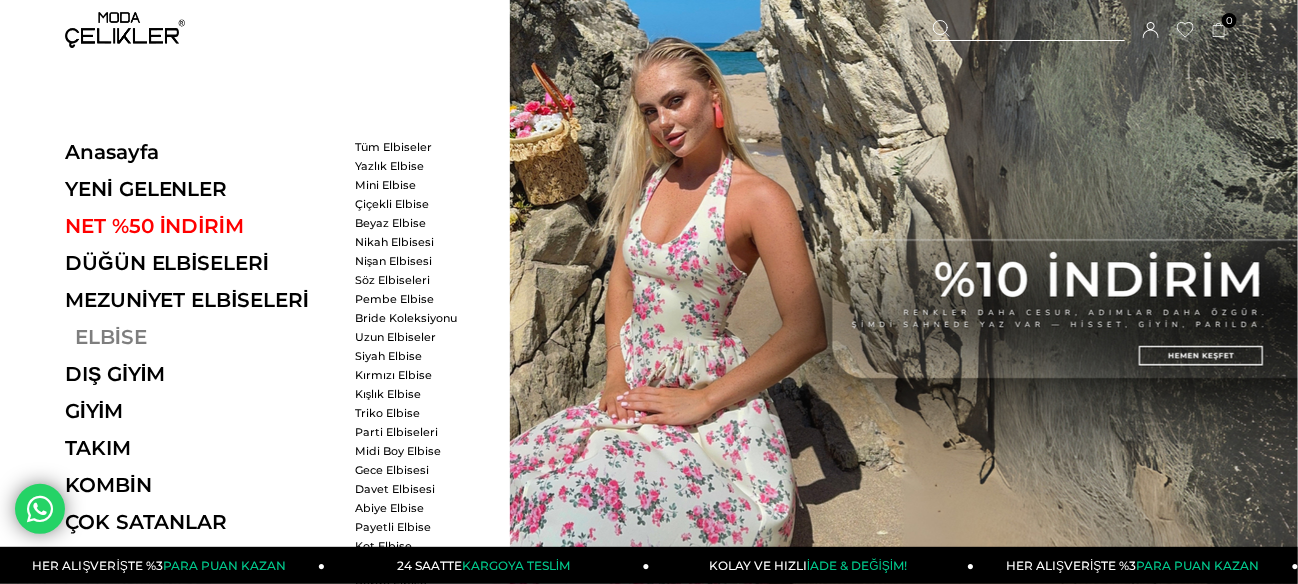 click on "ELBİSE" at bounding box center (202, 337) 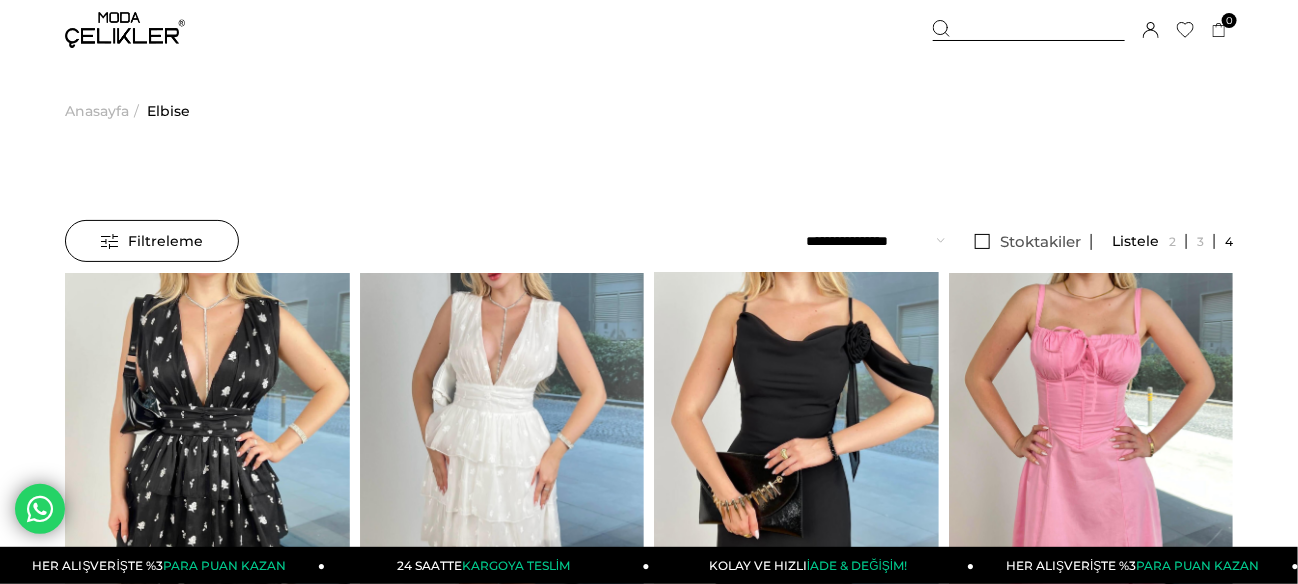 scroll, scrollTop: 118, scrollLeft: 0, axis: vertical 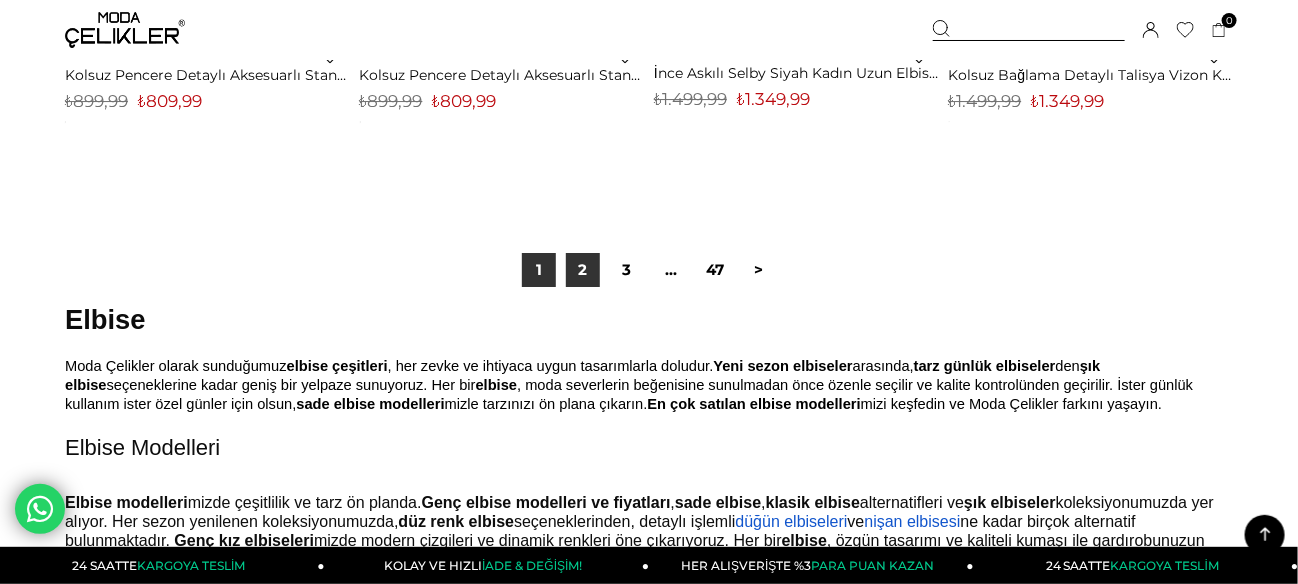 click on "2" at bounding box center [583, 270] 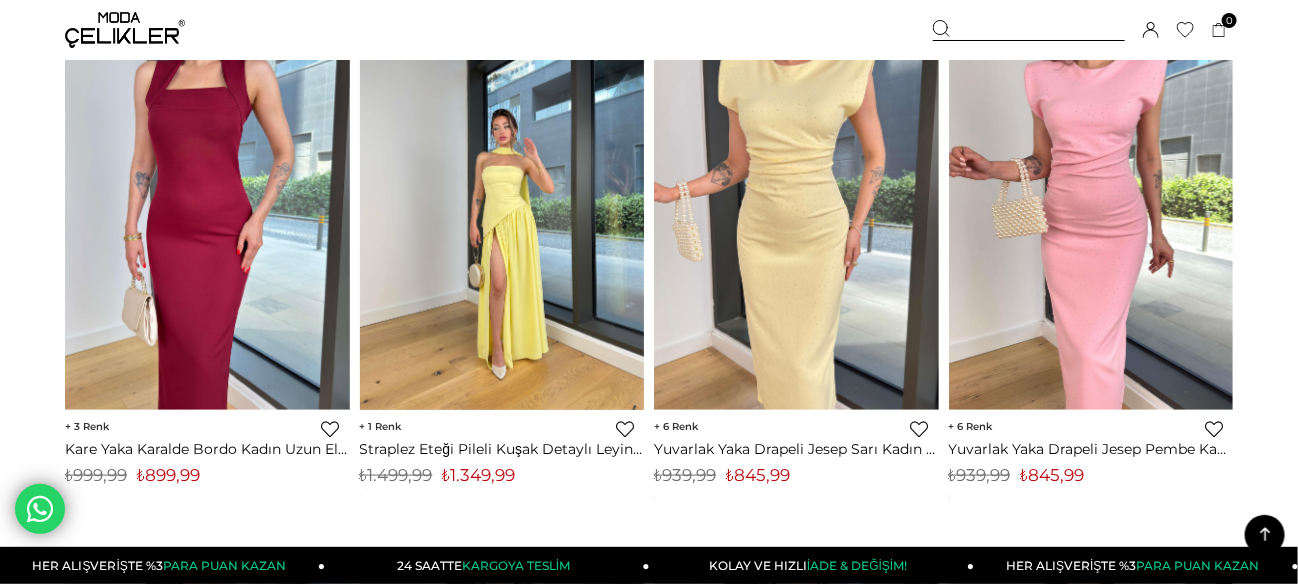 scroll, scrollTop: 3500, scrollLeft: 0, axis: vertical 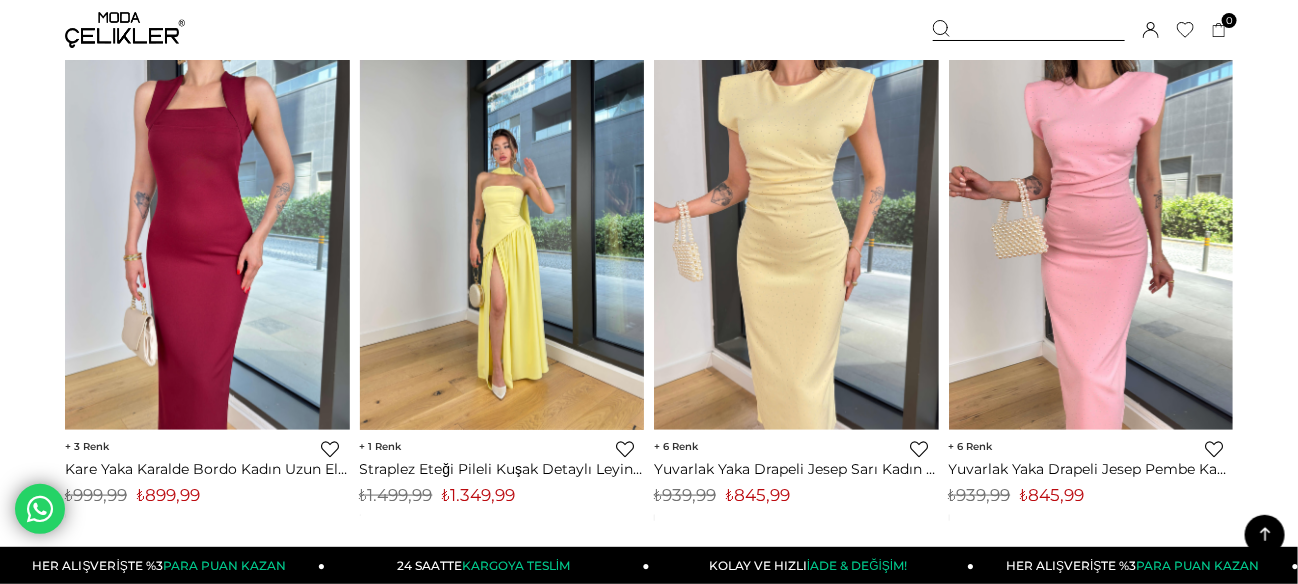 click at bounding box center (502, 240) 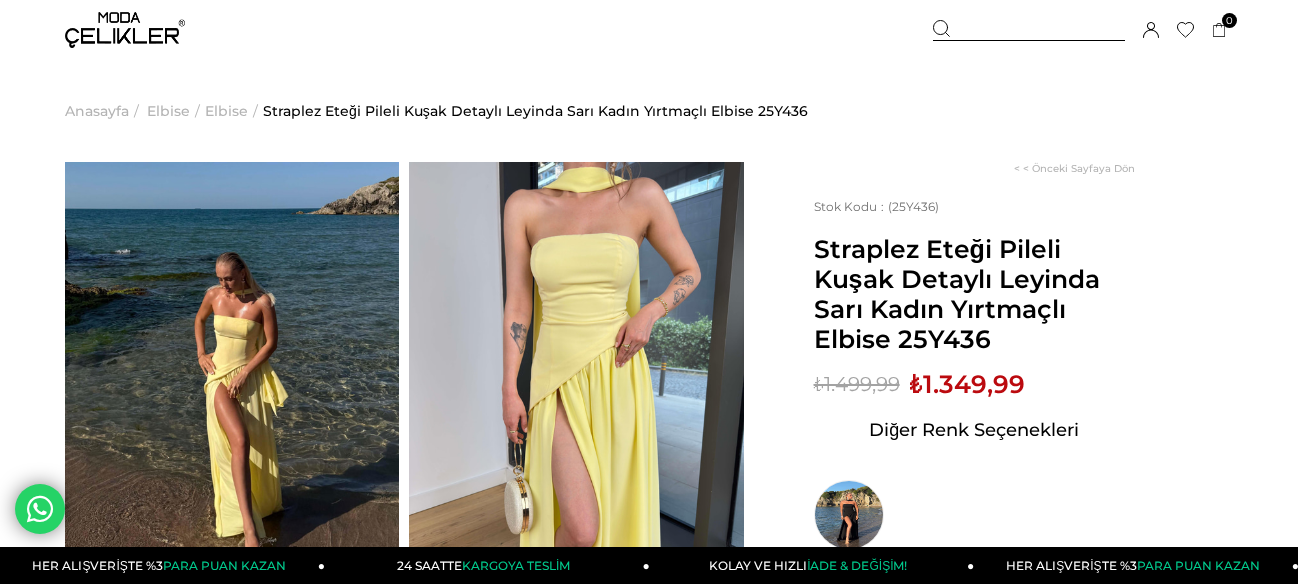 scroll, scrollTop: 0, scrollLeft: 0, axis: both 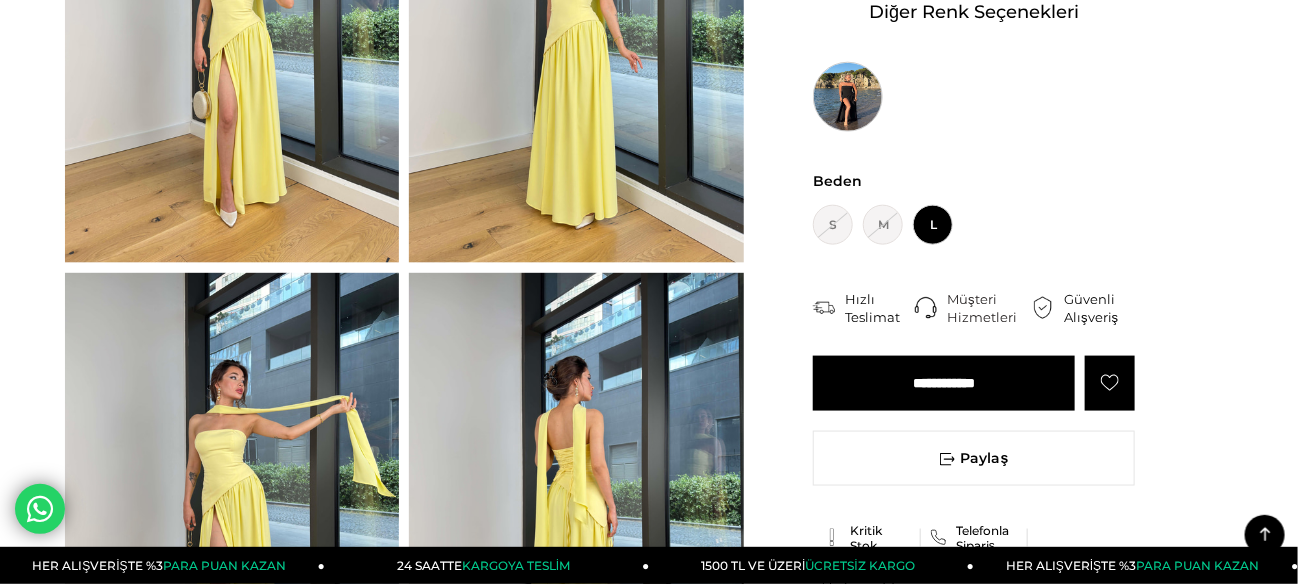 click at bounding box center (848, 97) 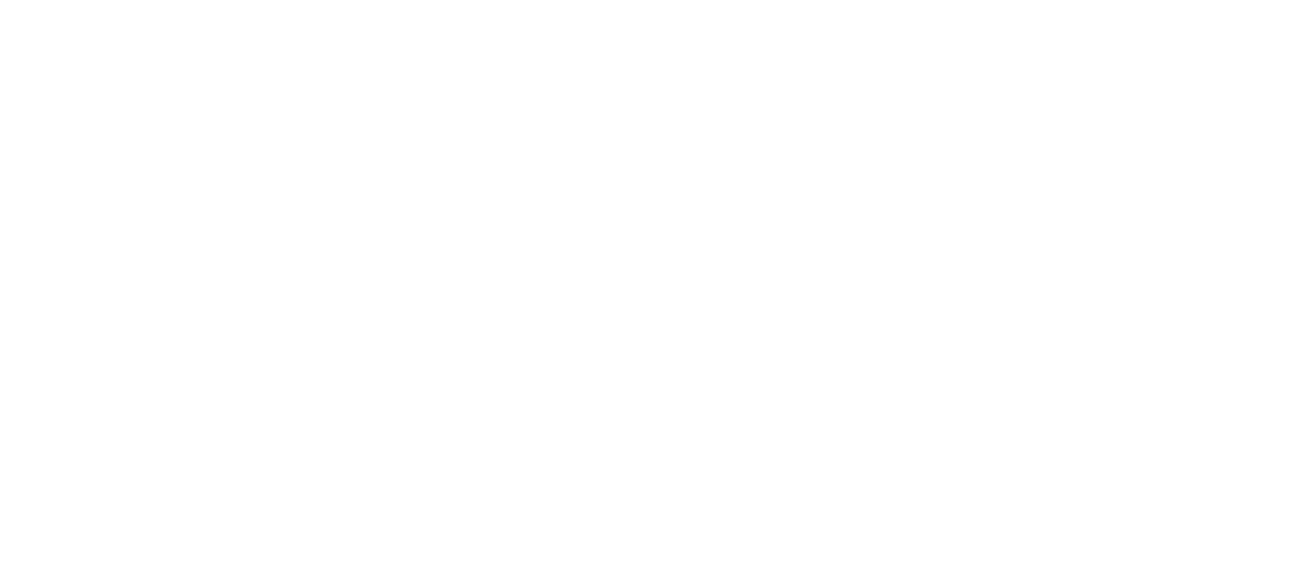 scroll, scrollTop: 0, scrollLeft: 0, axis: both 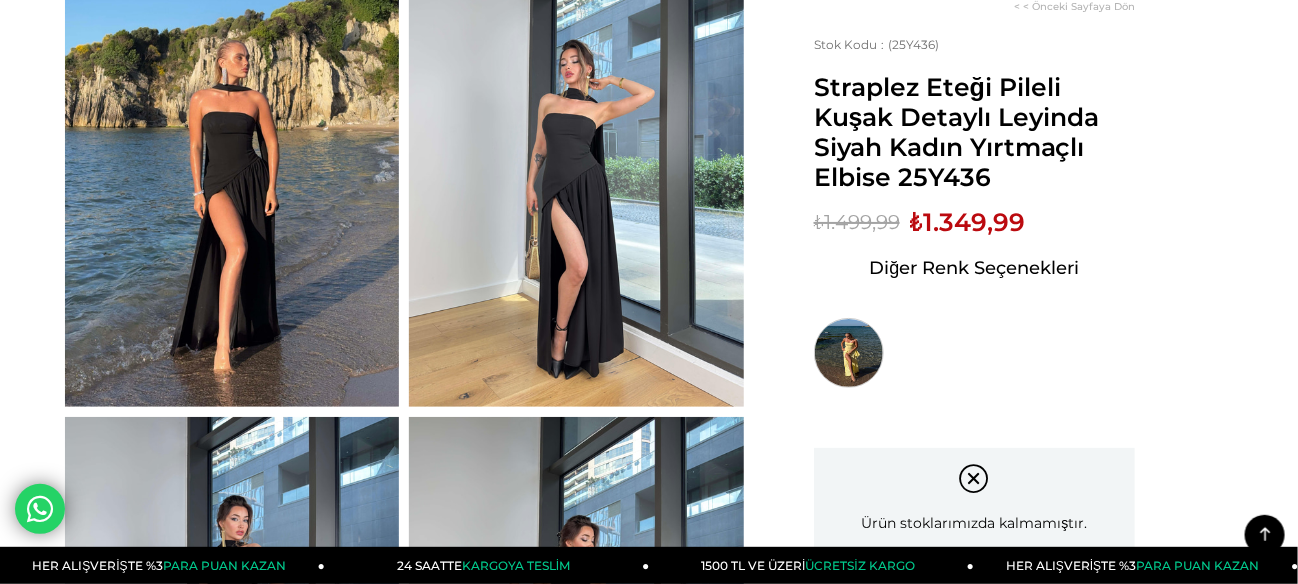click at bounding box center (849, 353) 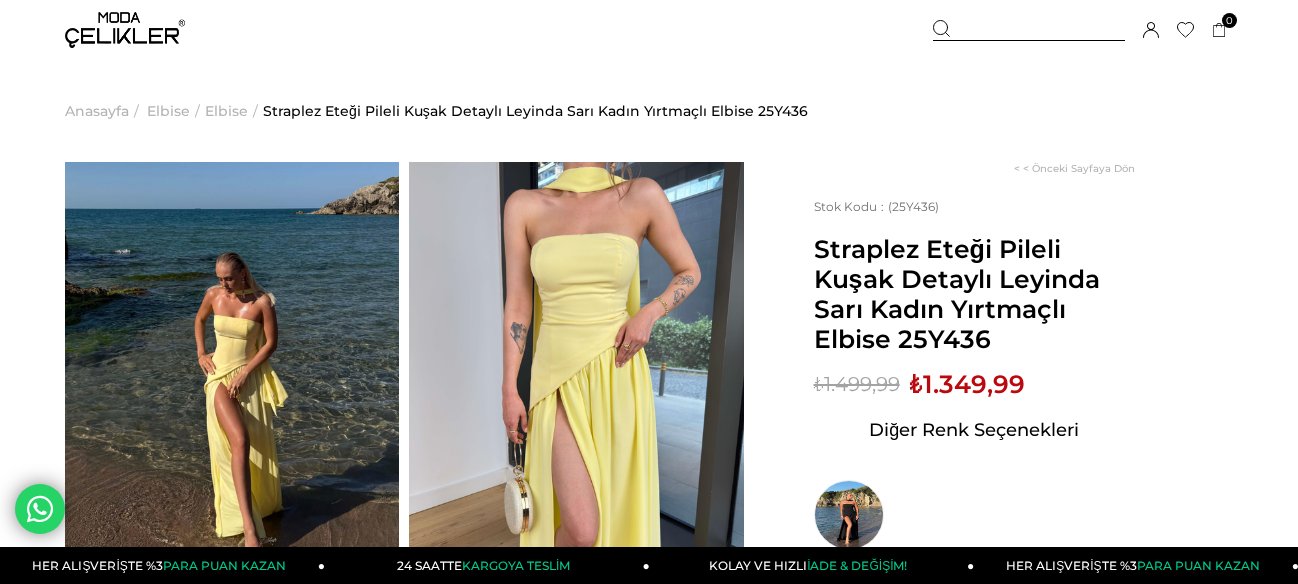 scroll, scrollTop: 0, scrollLeft: 0, axis: both 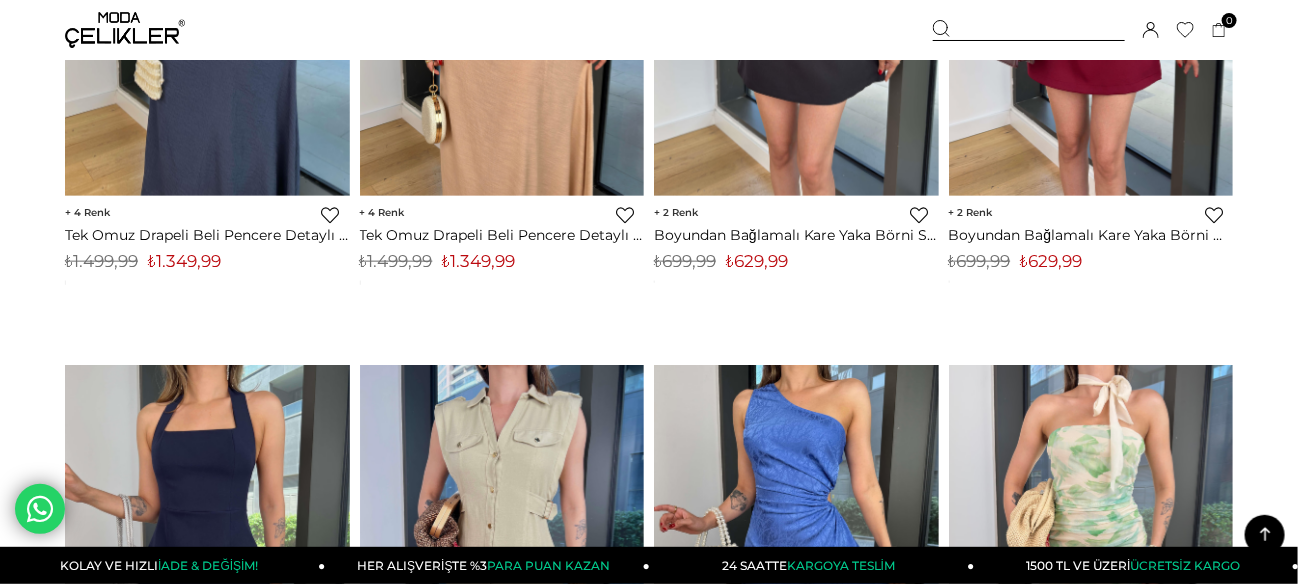 click 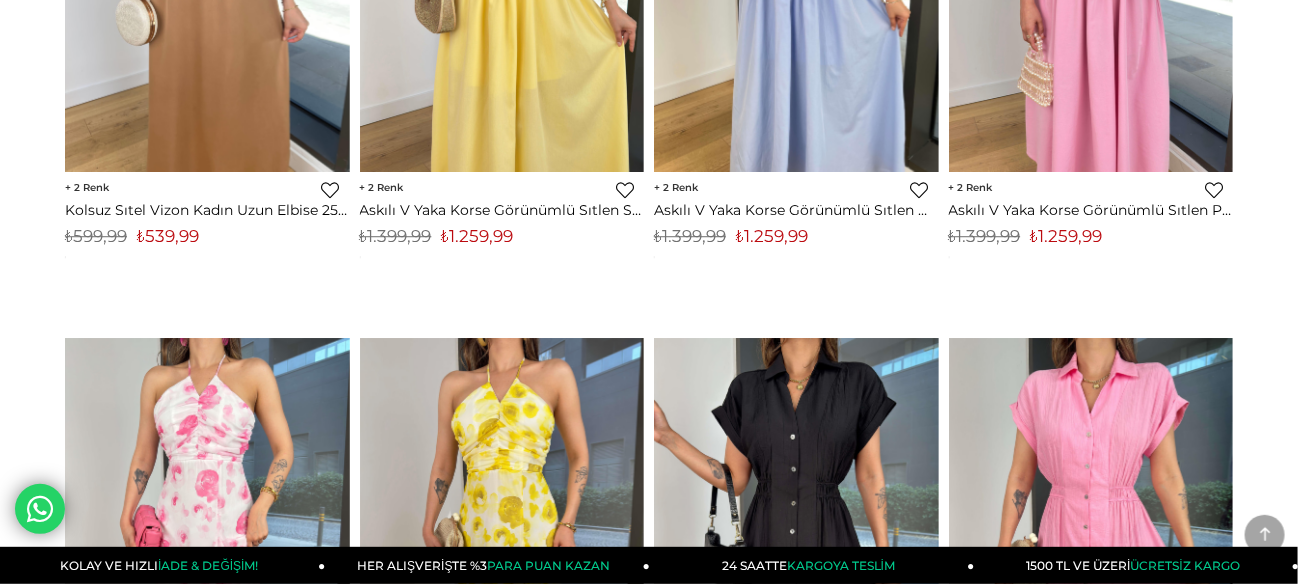 scroll, scrollTop: 0, scrollLeft: 0, axis: both 